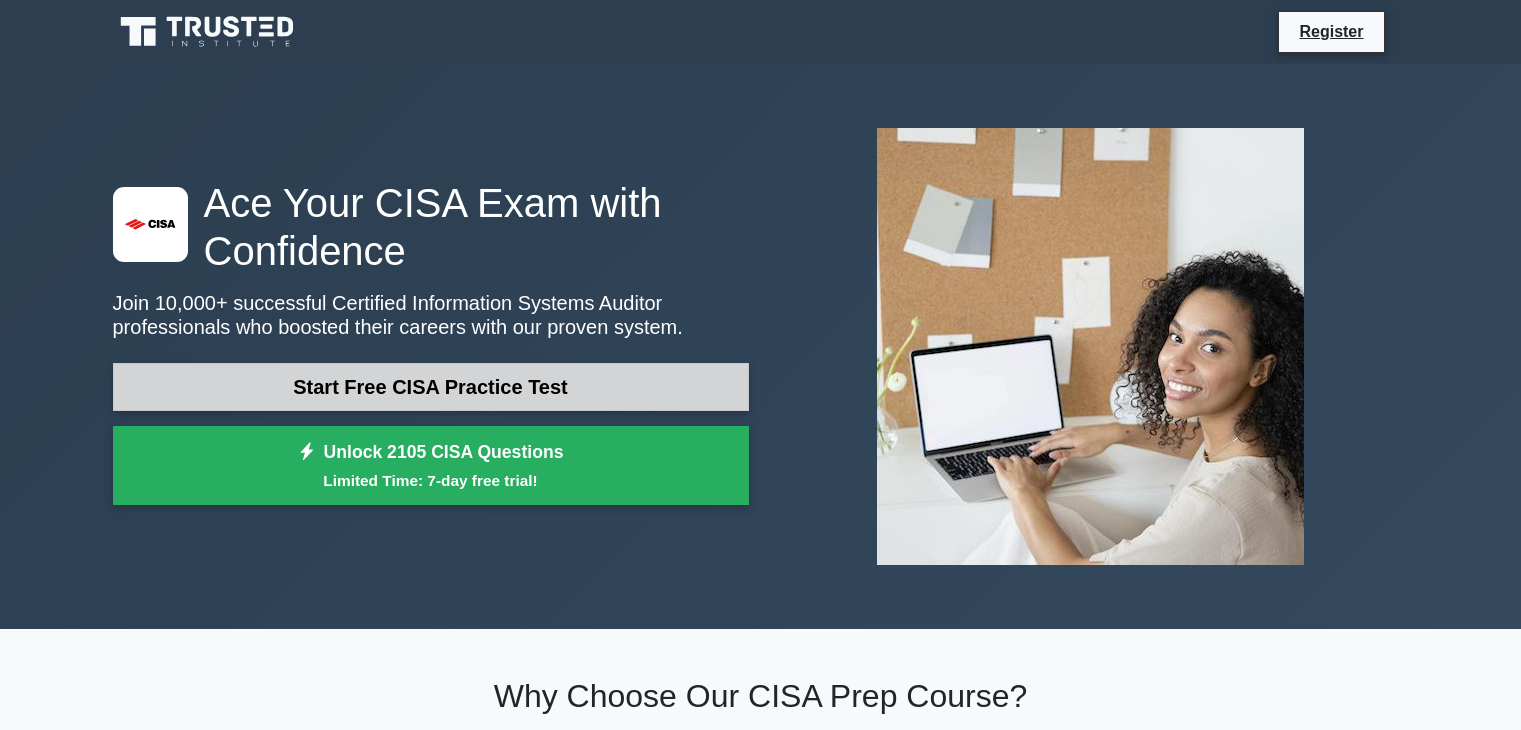 scroll, scrollTop: 0, scrollLeft: 0, axis: both 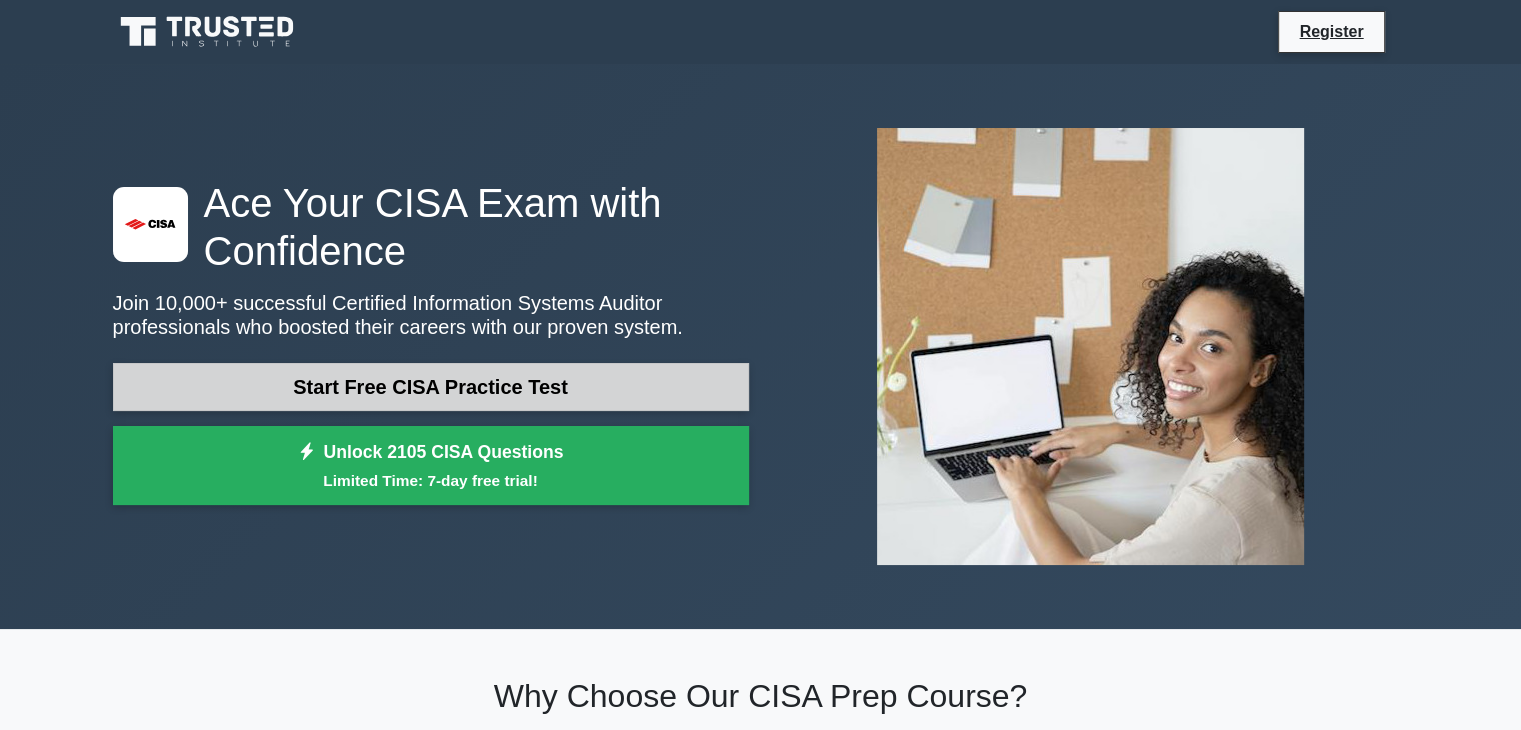 click on "Start Free CISA Practice Test" at bounding box center (431, 387) 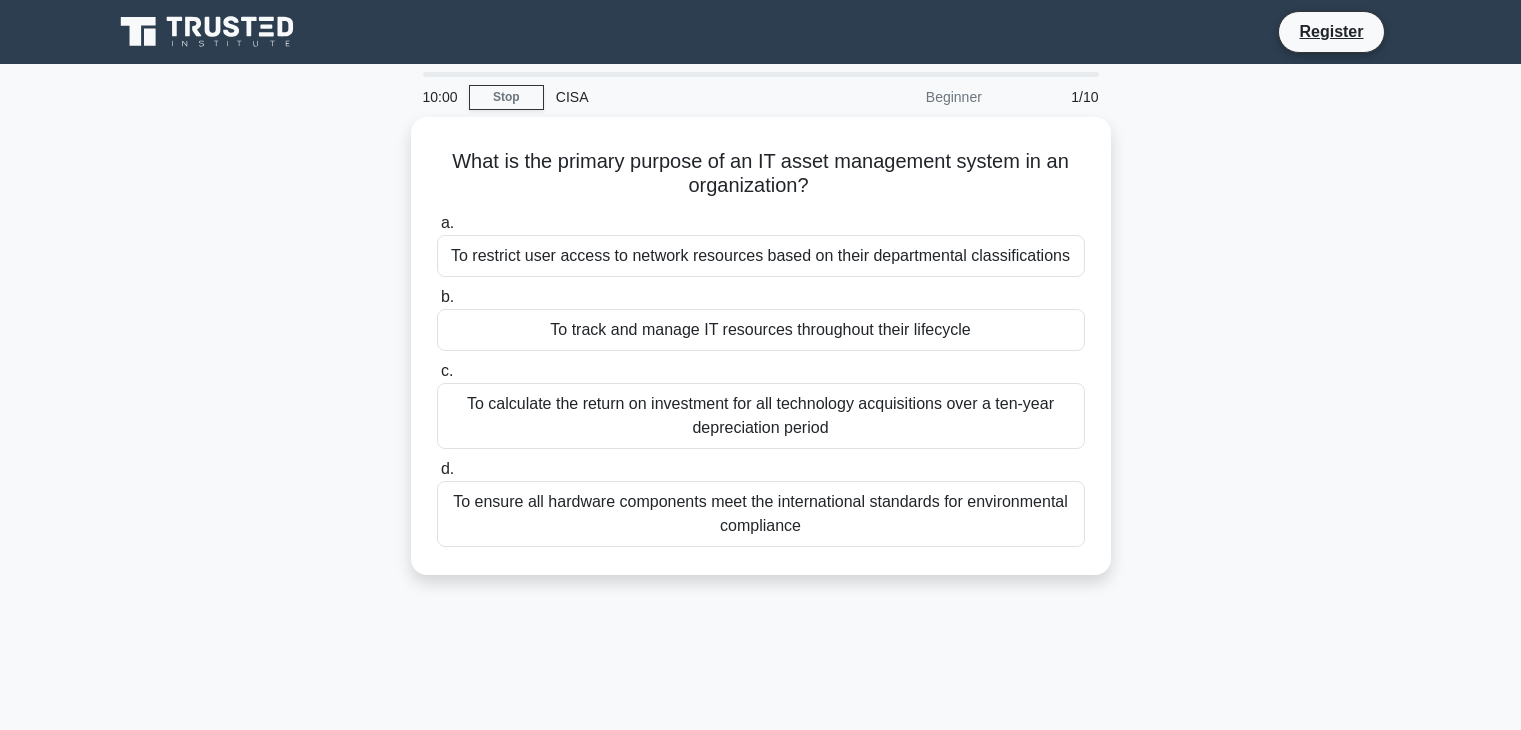 scroll, scrollTop: 0, scrollLeft: 0, axis: both 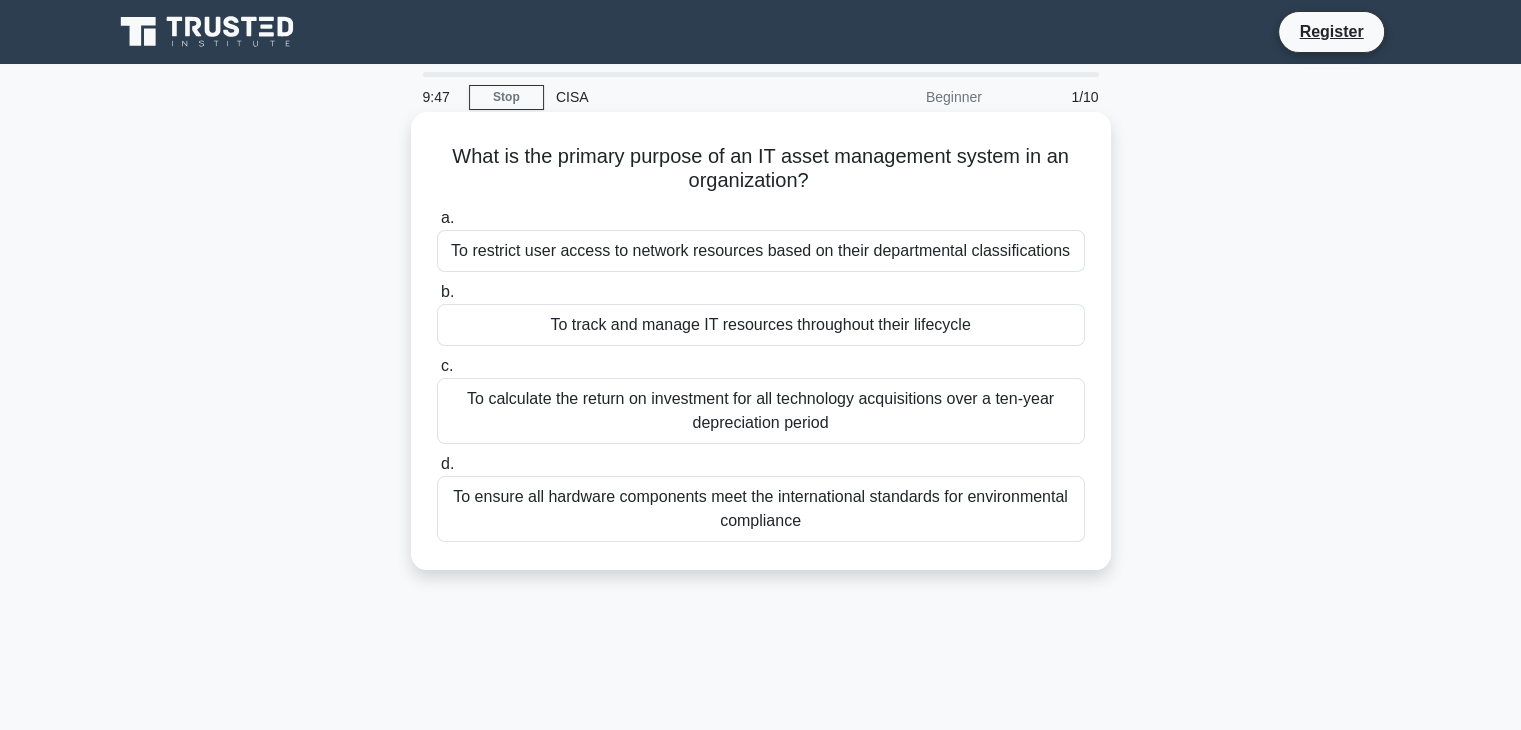 click on "To track and manage IT resources throughout their lifecycle" at bounding box center (761, 325) 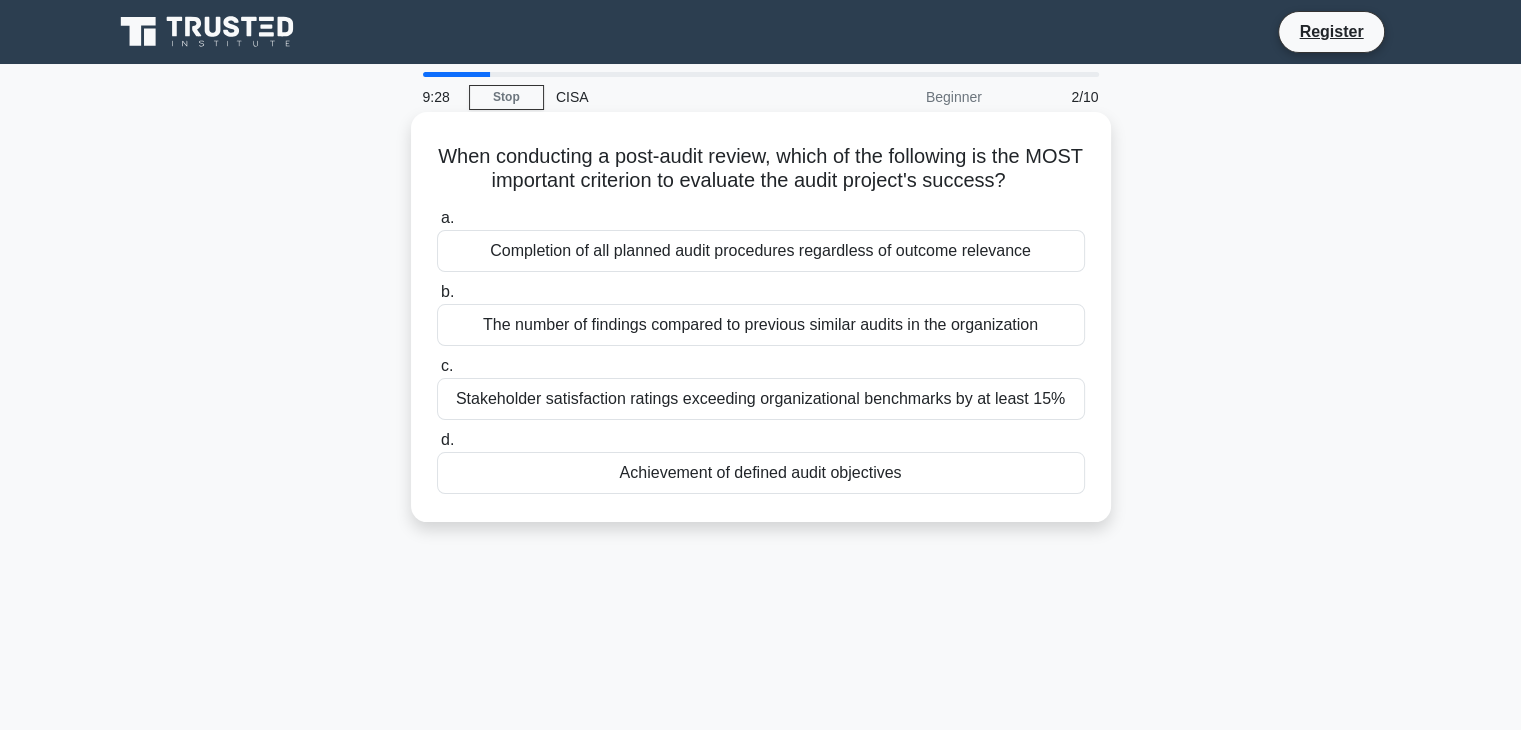 click on "Achievement of defined audit objectives" at bounding box center [761, 473] 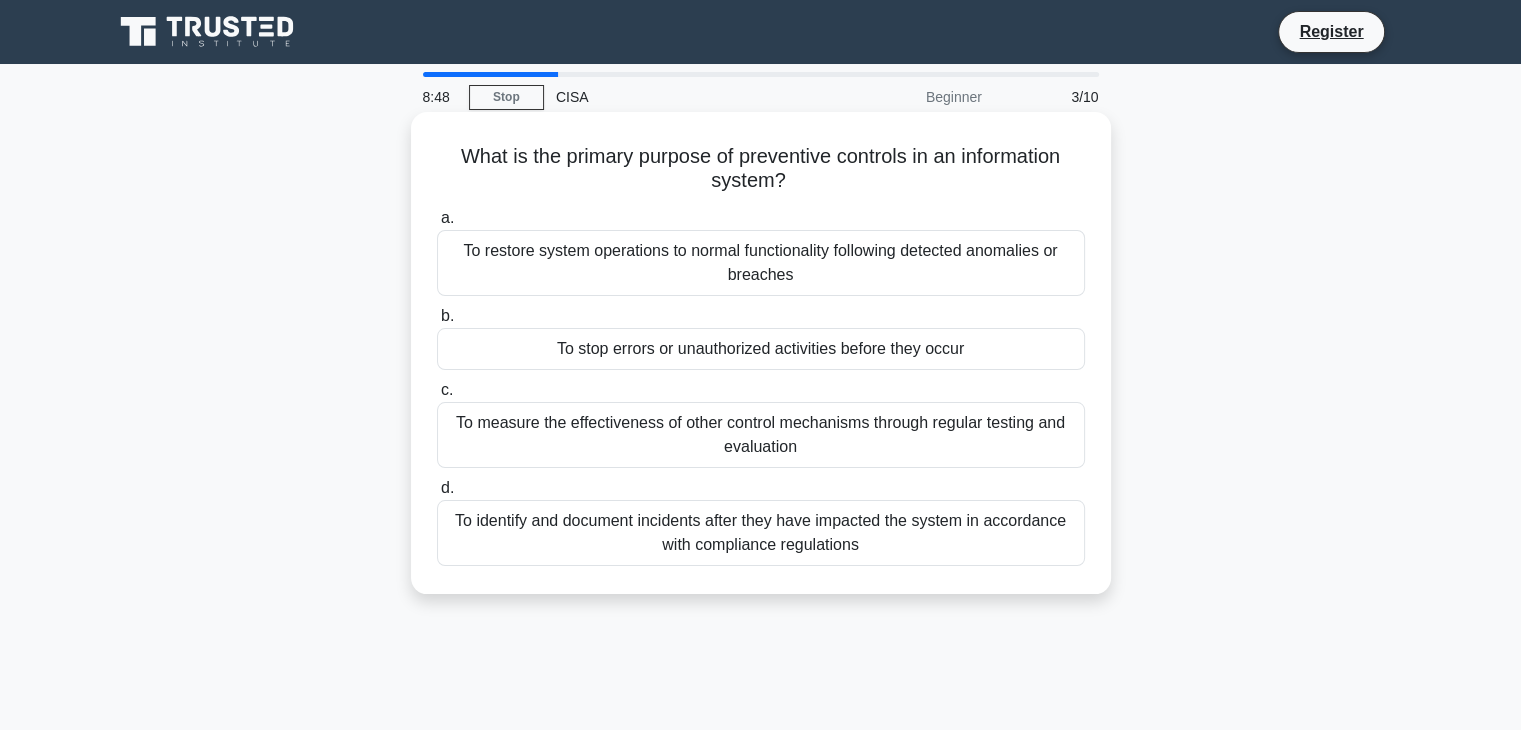 click on "To stop errors or unauthorized activities before they occur" at bounding box center (761, 349) 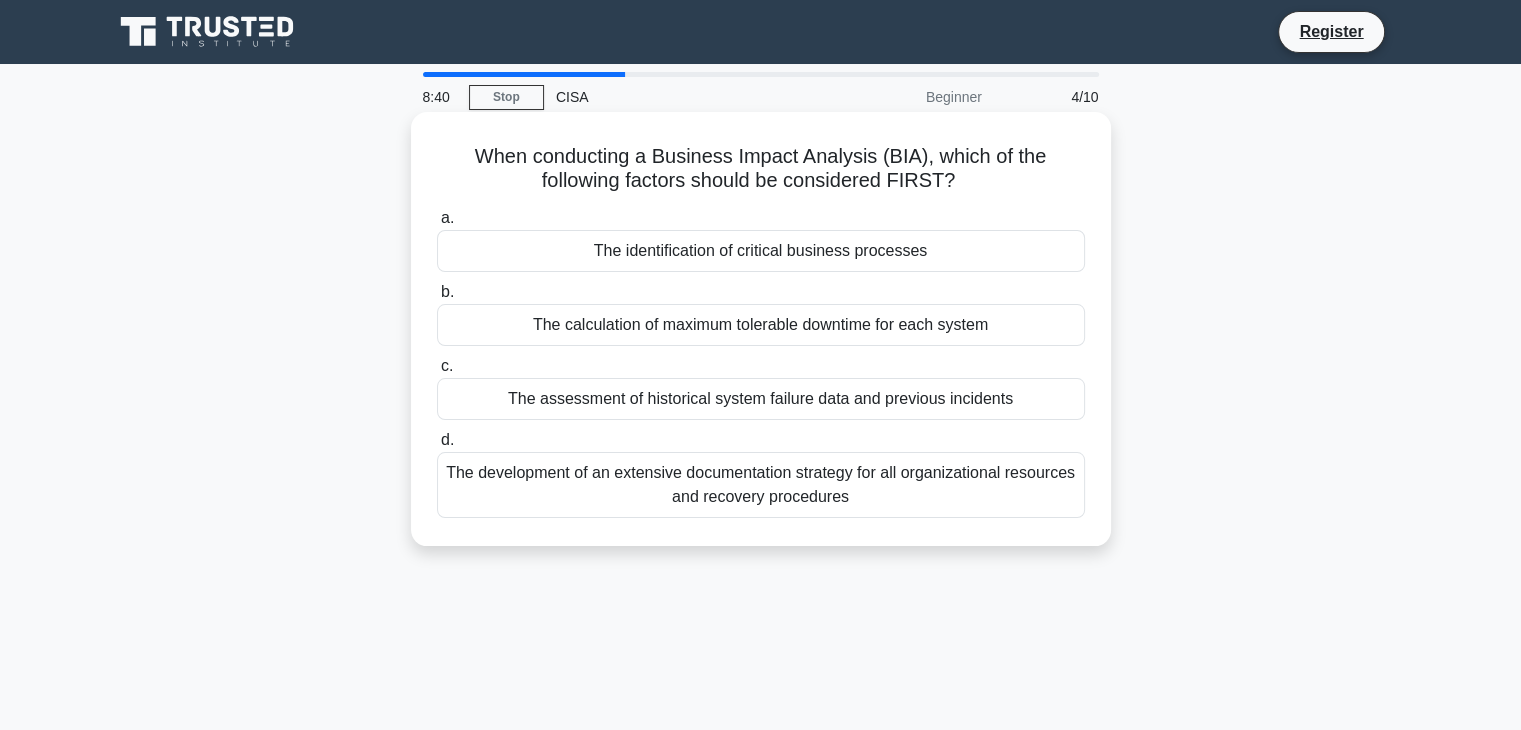 click on "The identification of critical business processes" at bounding box center [761, 251] 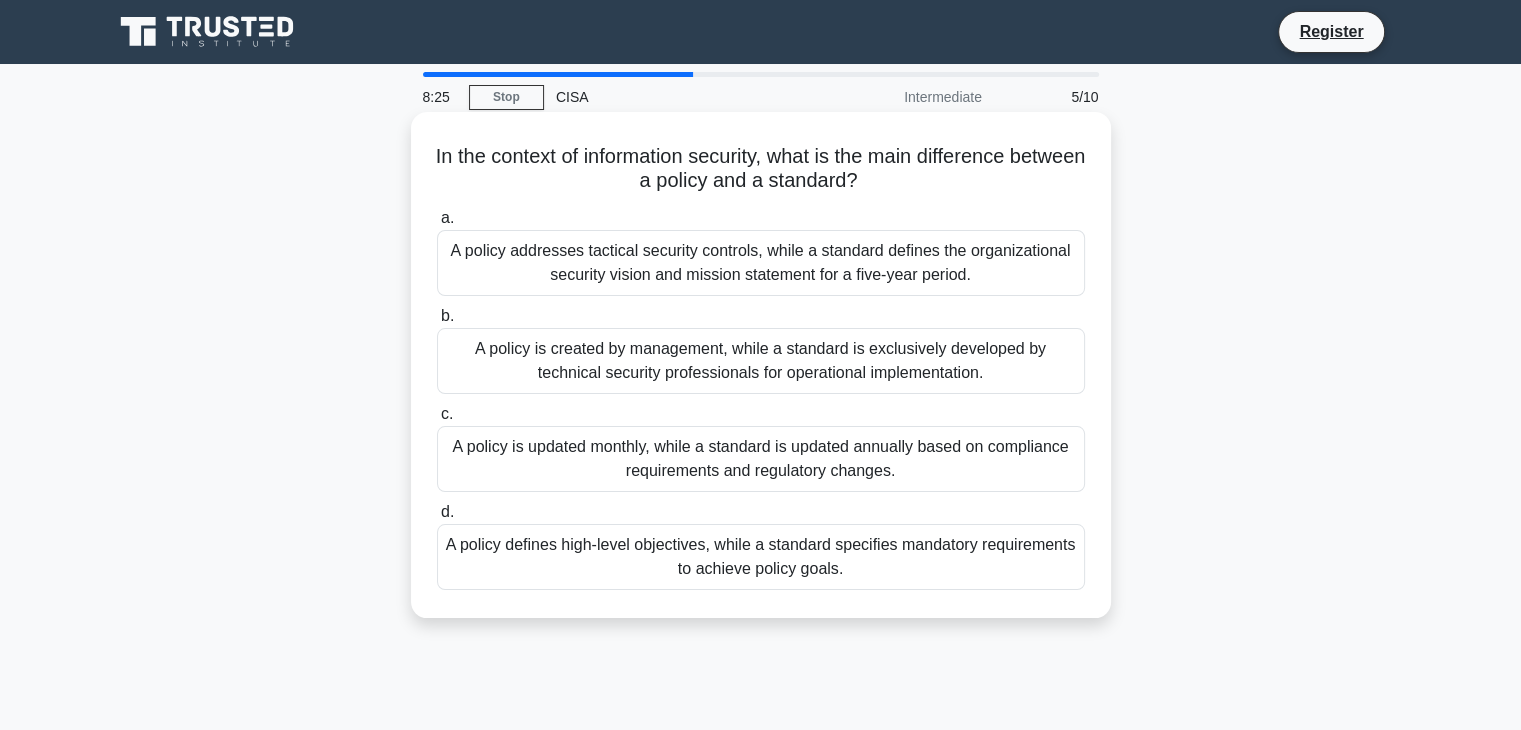 click on "A policy is created by management, while a standard is exclusively developed by technical security professionals for operational implementation." at bounding box center [761, 361] 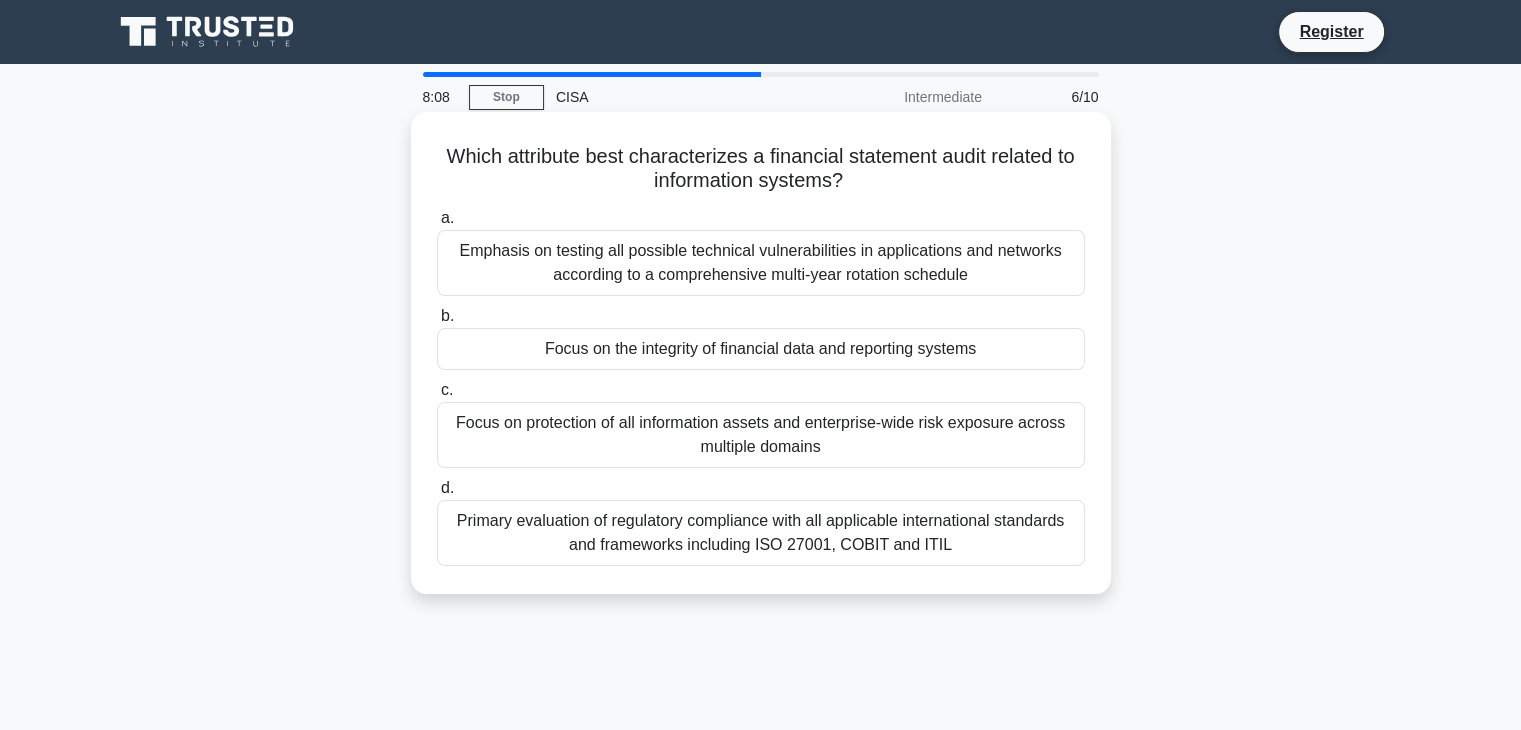 click on "Focus on protection of all information assets and enterprise-wide risk exposure across multiple domains" at bounding box center (761, 435) 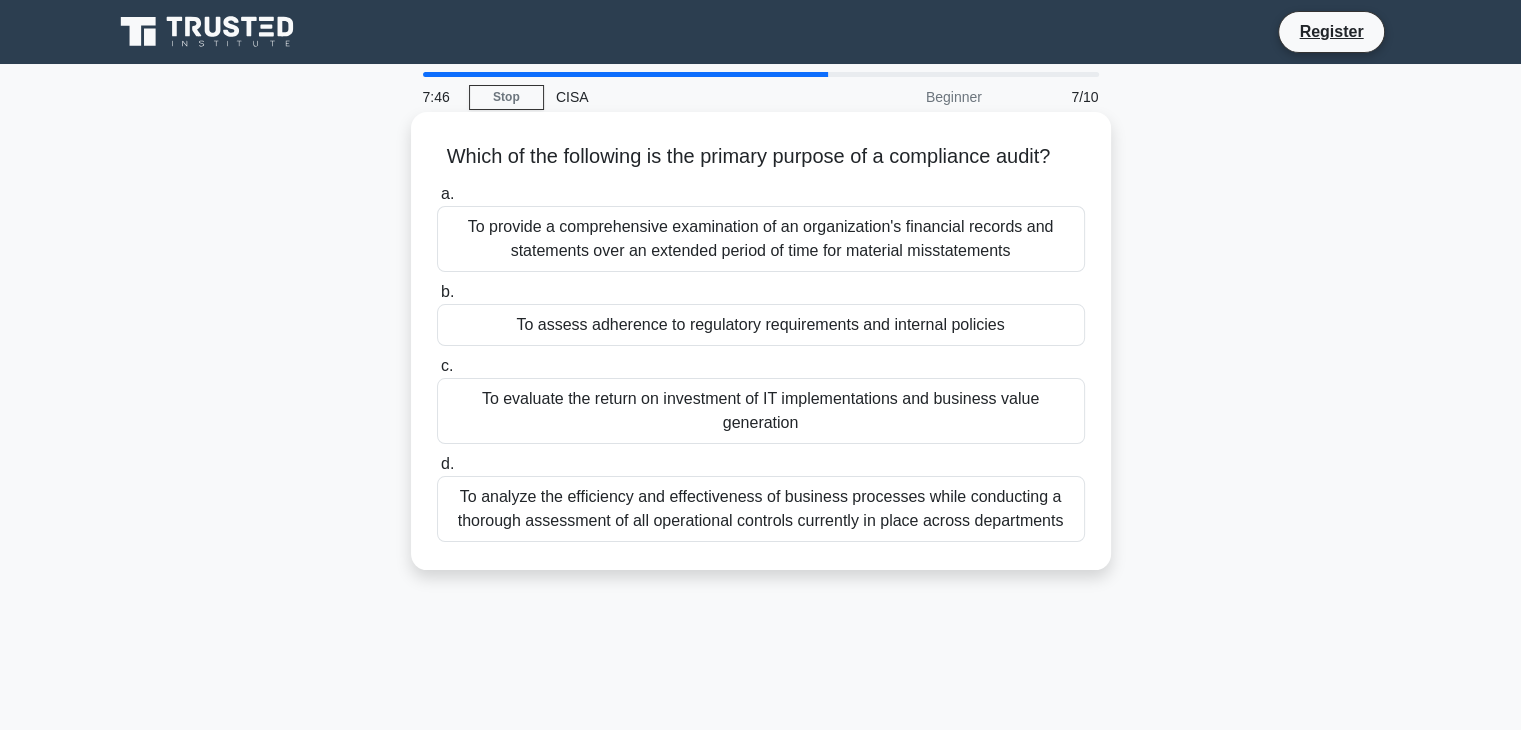 click on "To assess adherence to regulatory requirements and internal policies" at bounding box center [761, 325] 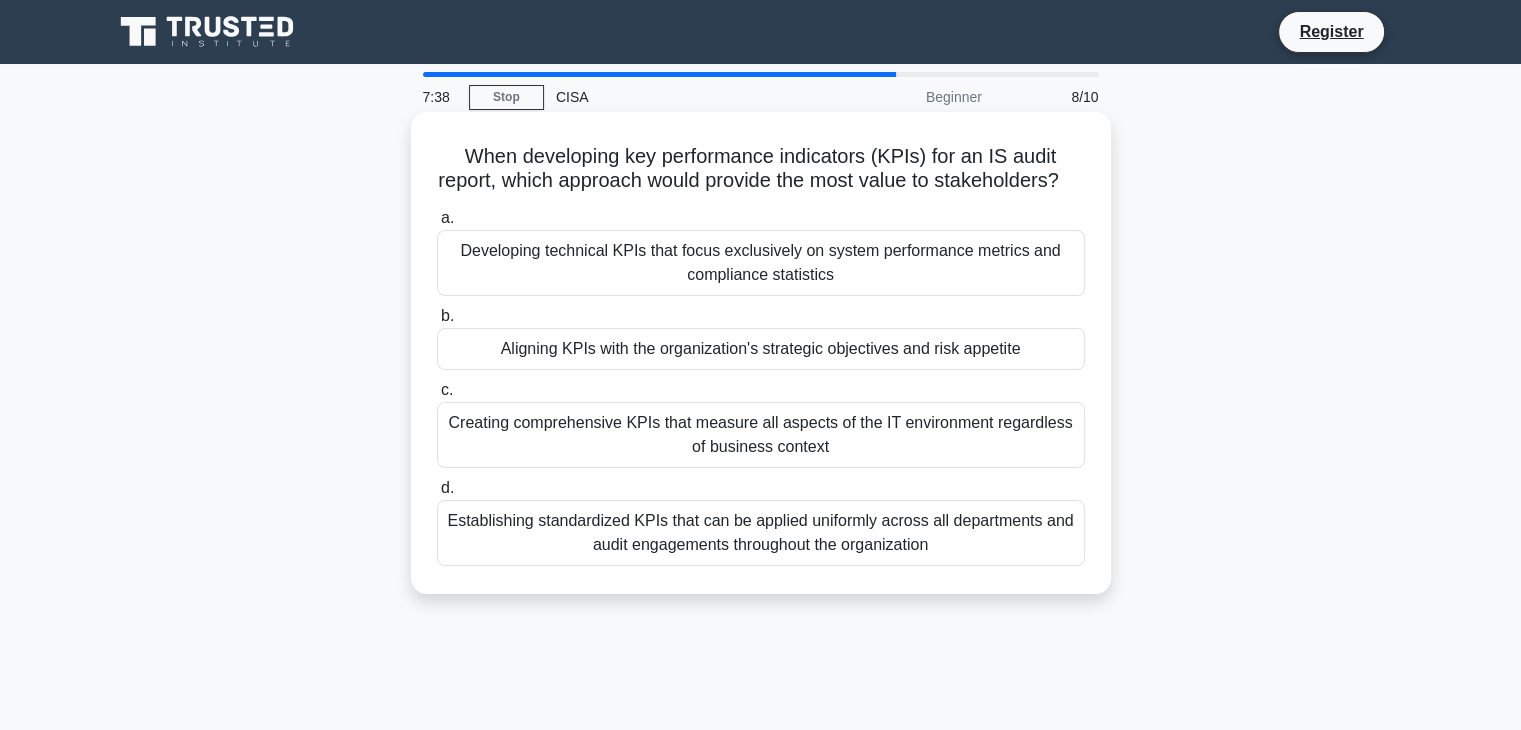 click on "Creating comprehensive KPIs that measure all aspects of the IT environment regardless of business context" at bounding box center [761, 435] 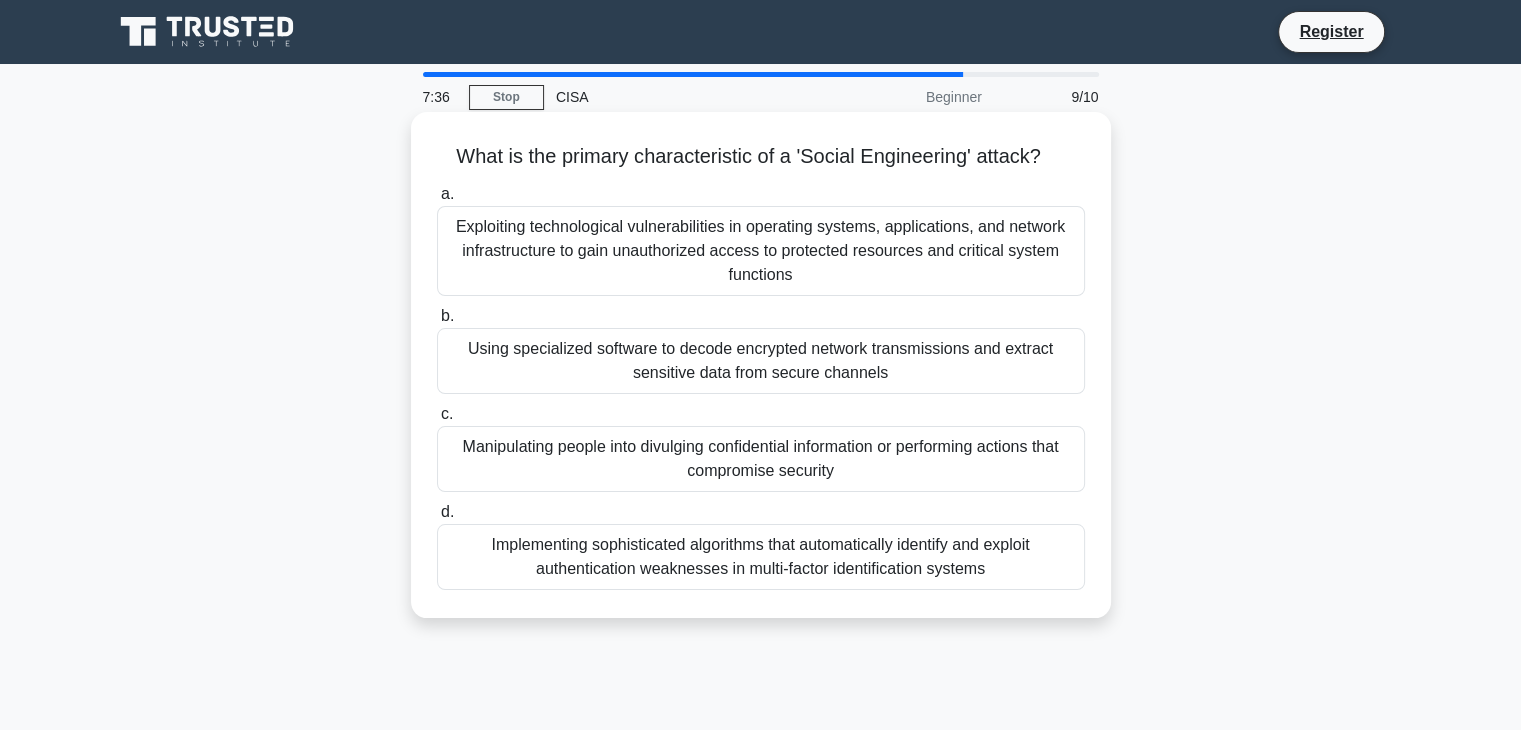 click on "a.
Exploiting technological vulnerabilities in operating systems, applications, and network infrastructure to gain unauthorized access to protected resources and critical system functions
c. [INITIAL]" at bounding box center (761, 386) 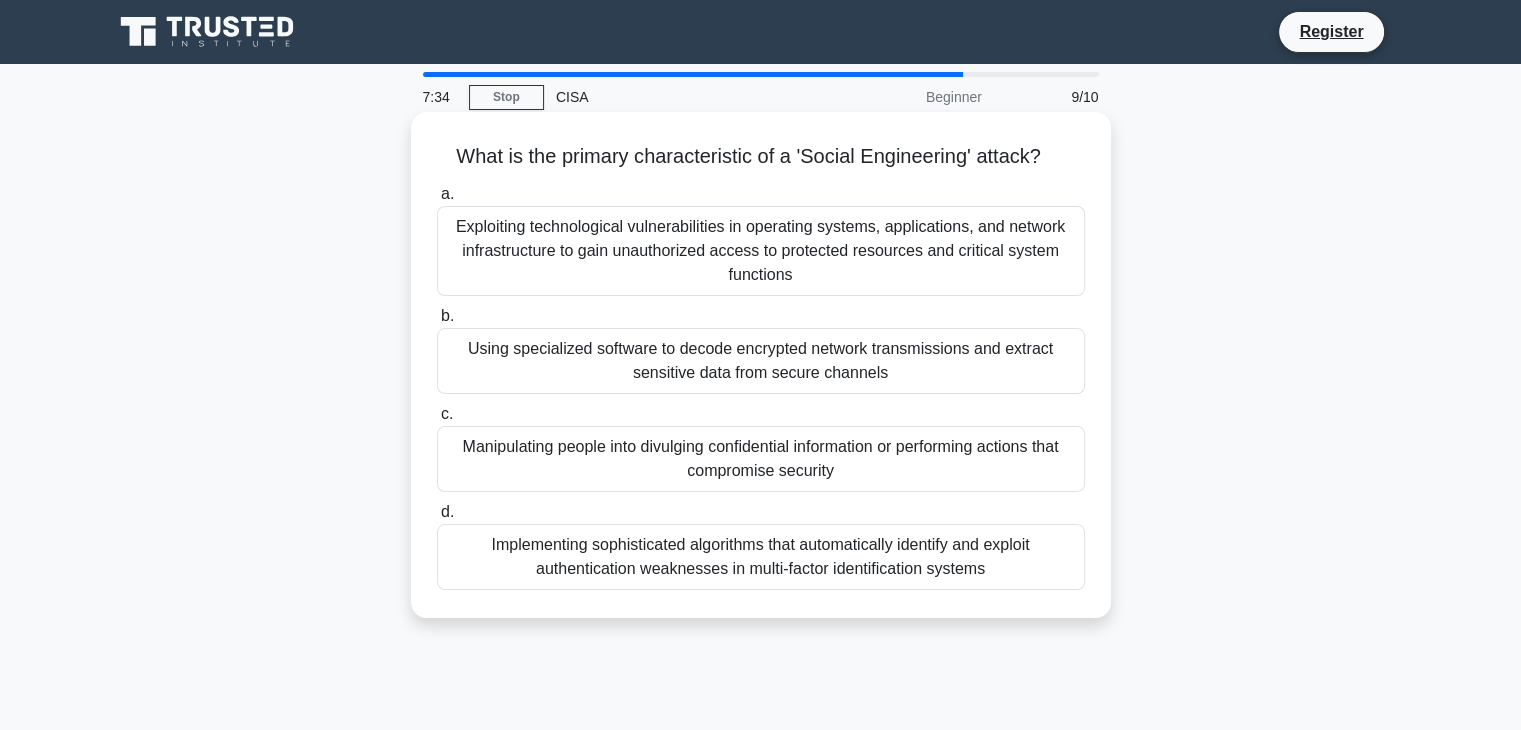 click on "Using specialized software to decode encrypted network transmissions and extract sensitive data from secure channels" at bounding box center (761, 361) 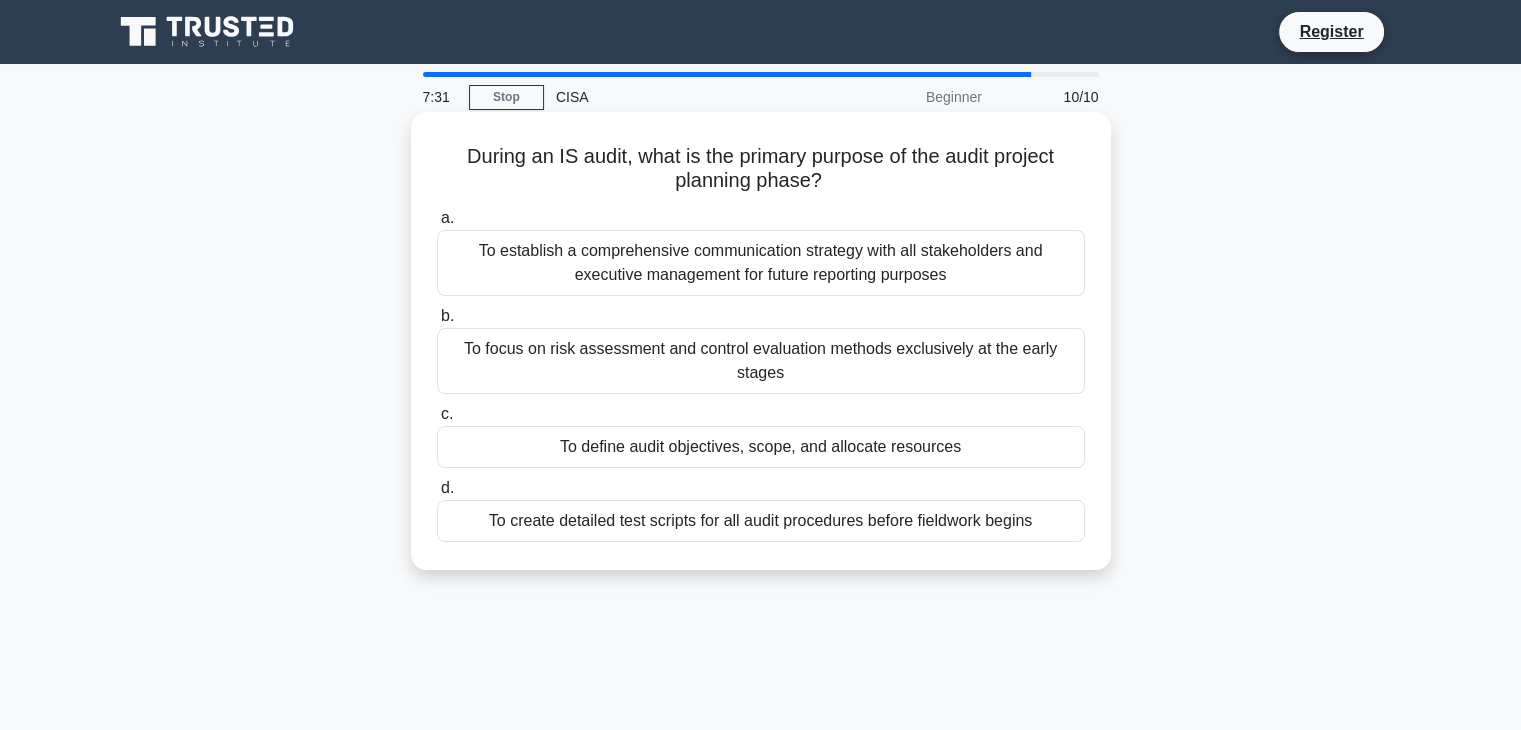 click on "To define audit objectives, scope, and allocate resources" at bounding box center [761, 447] 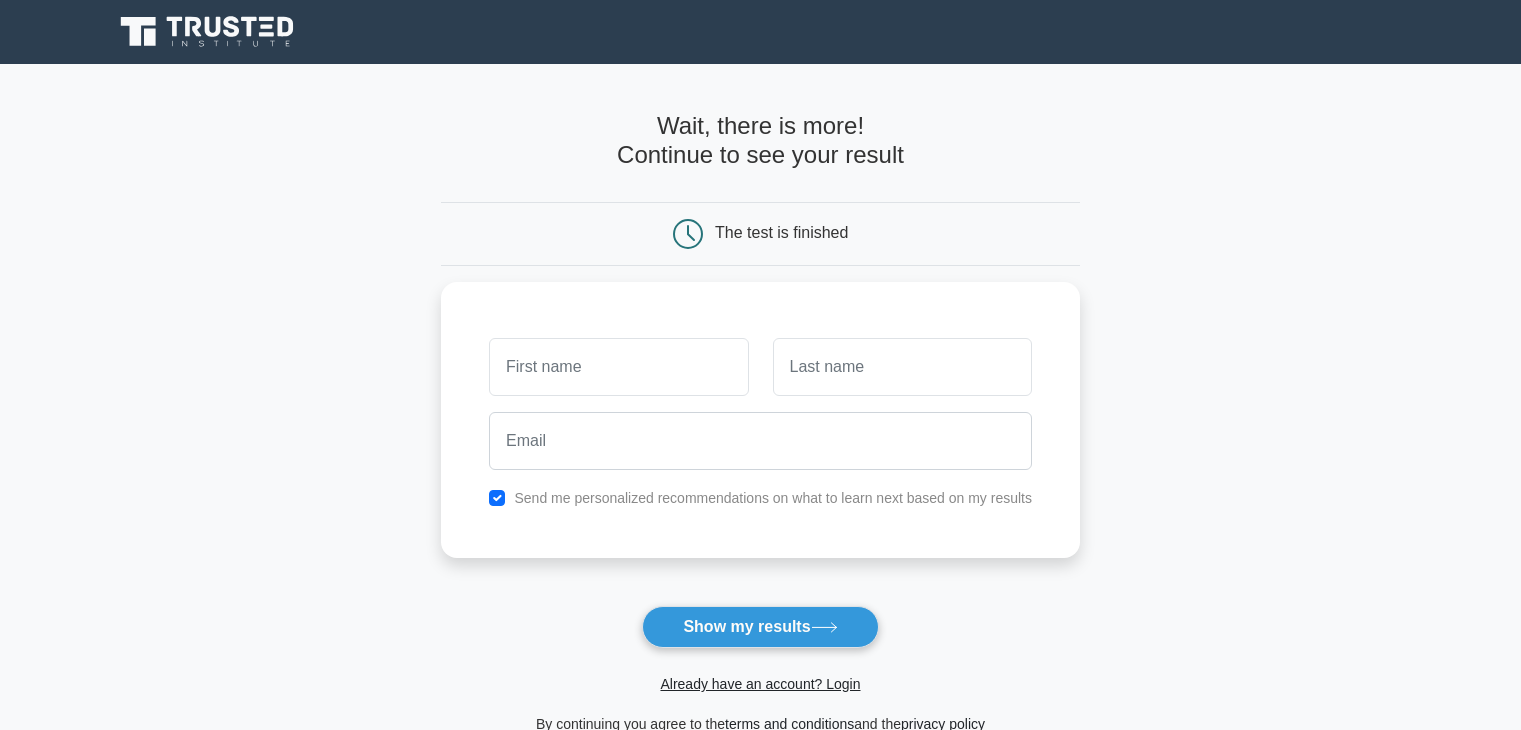 scroll, scrollTop: 0, scrollLeft: 0, axis: both 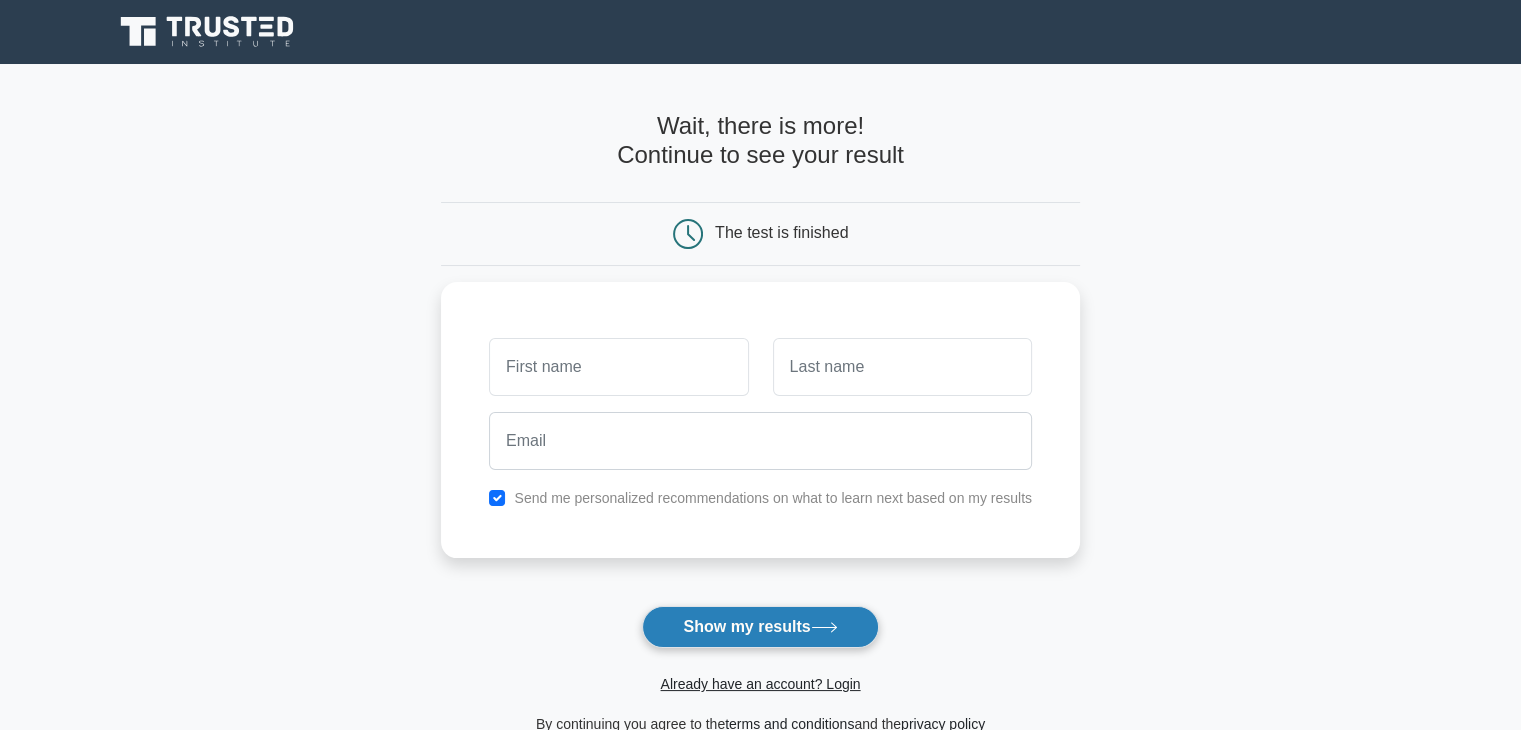 click 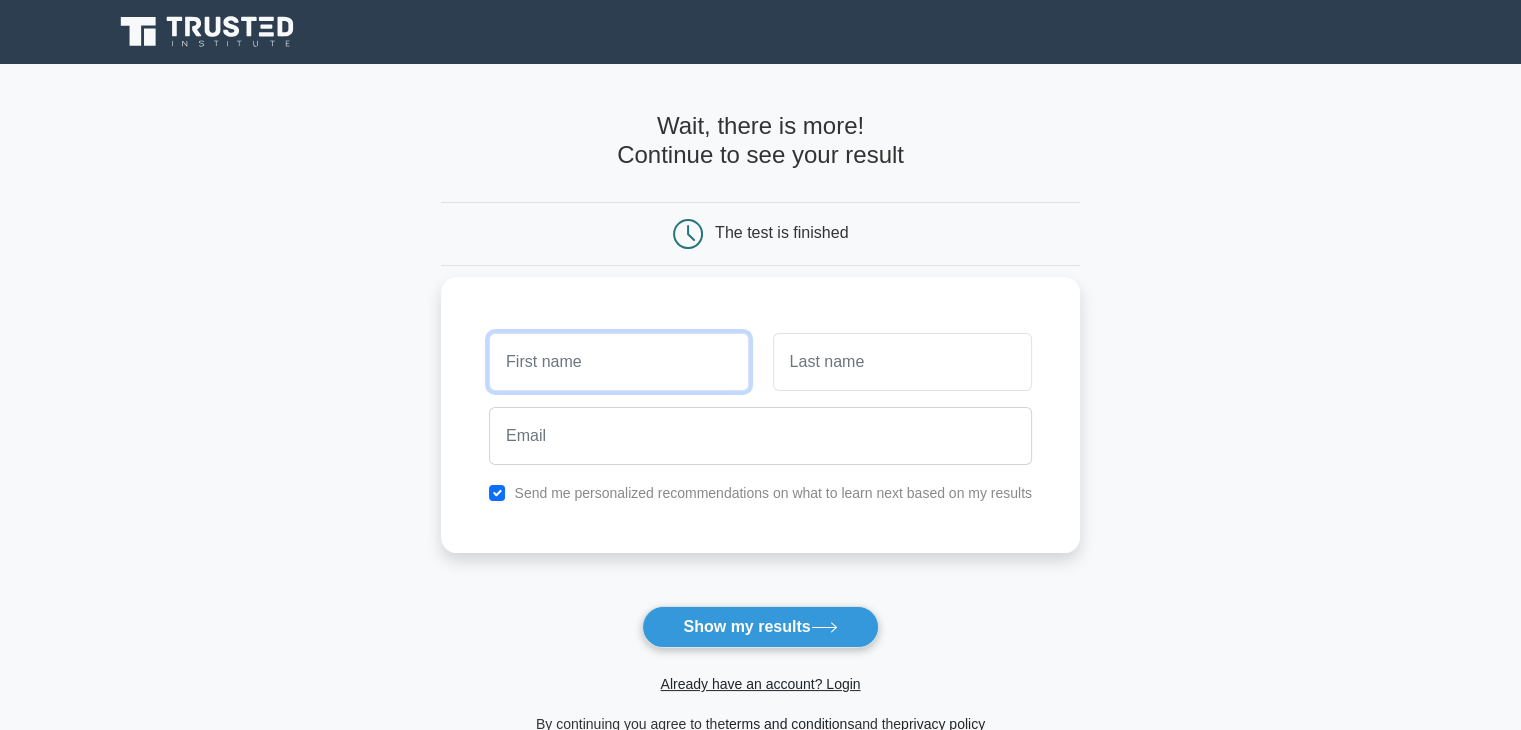 click at bounding box center (618, 362) 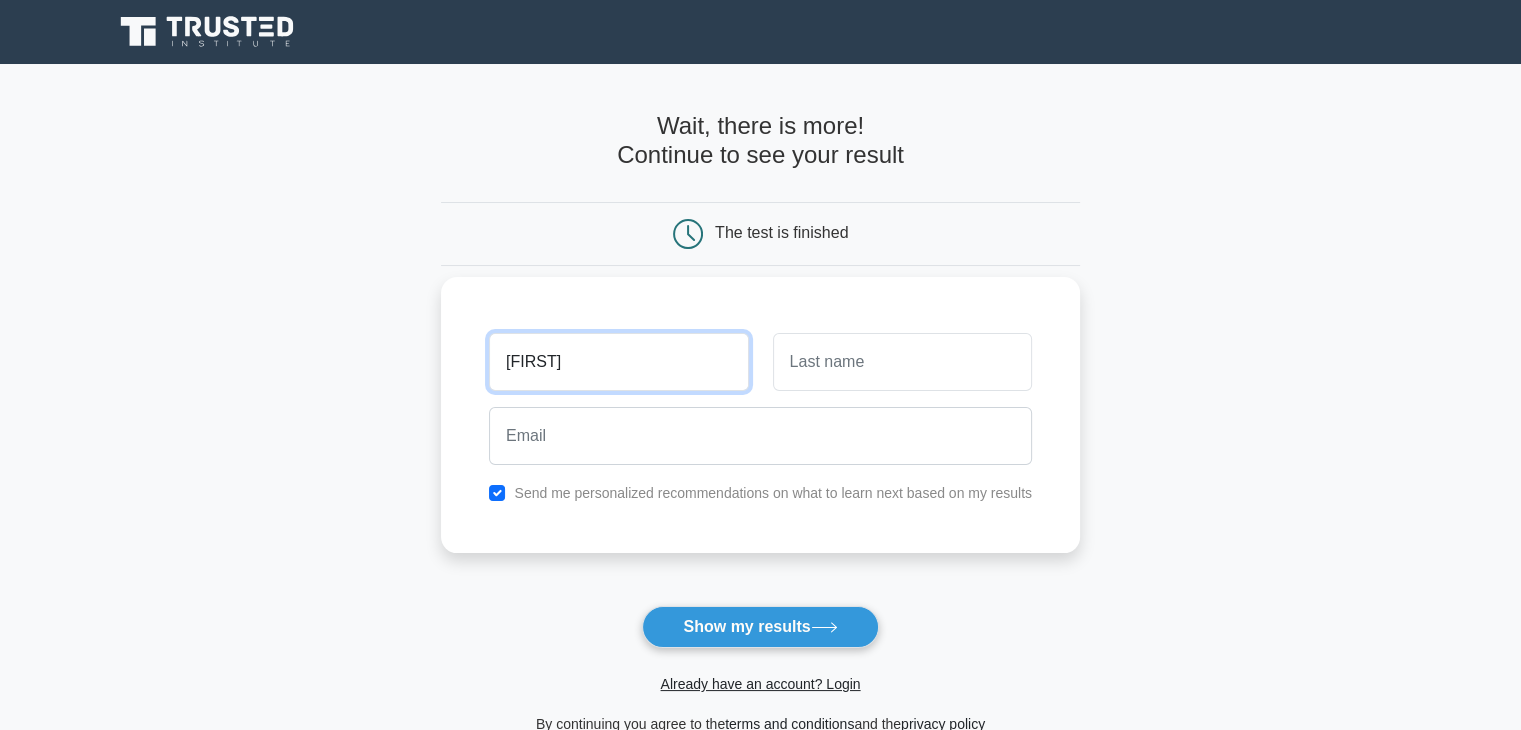 type on "sourav" 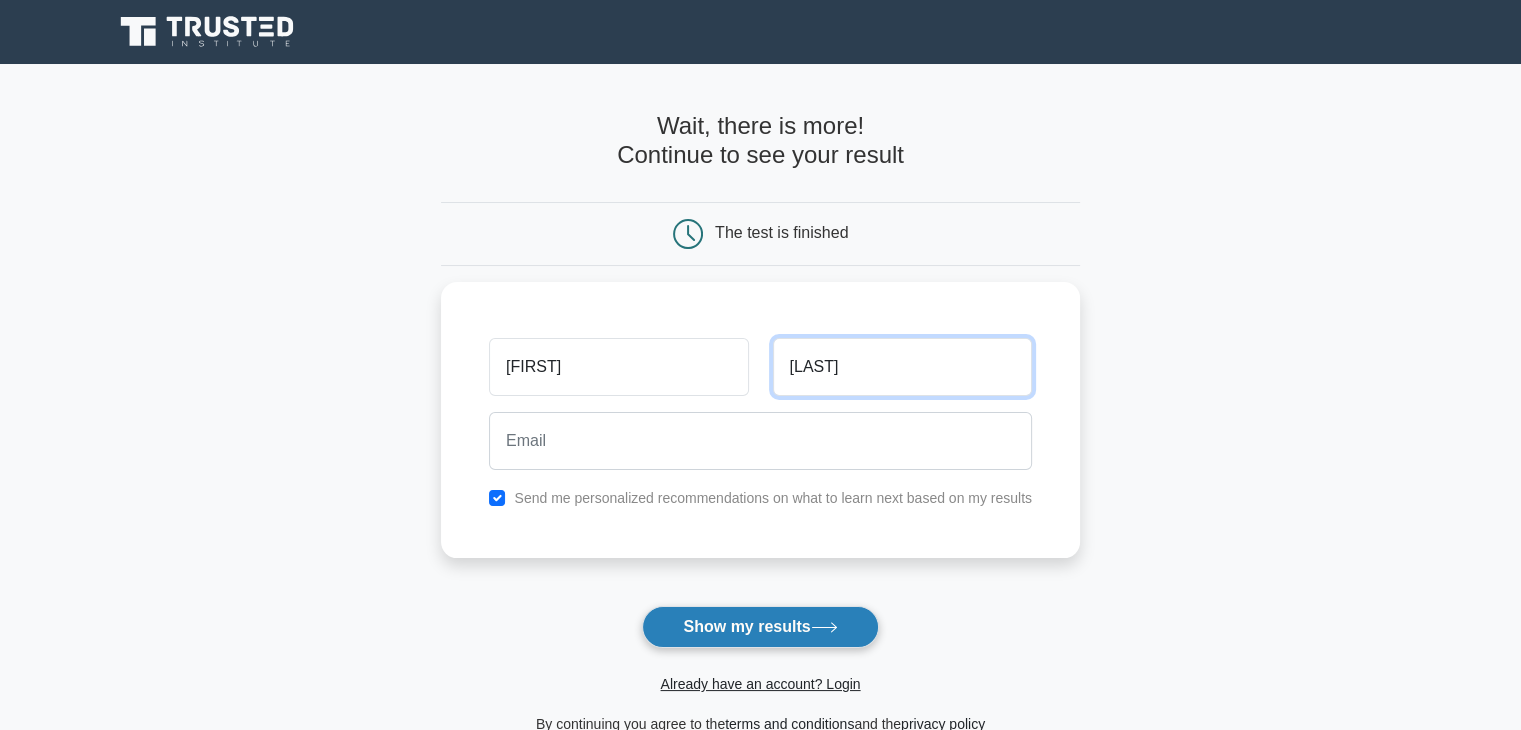 type on "bhatt" 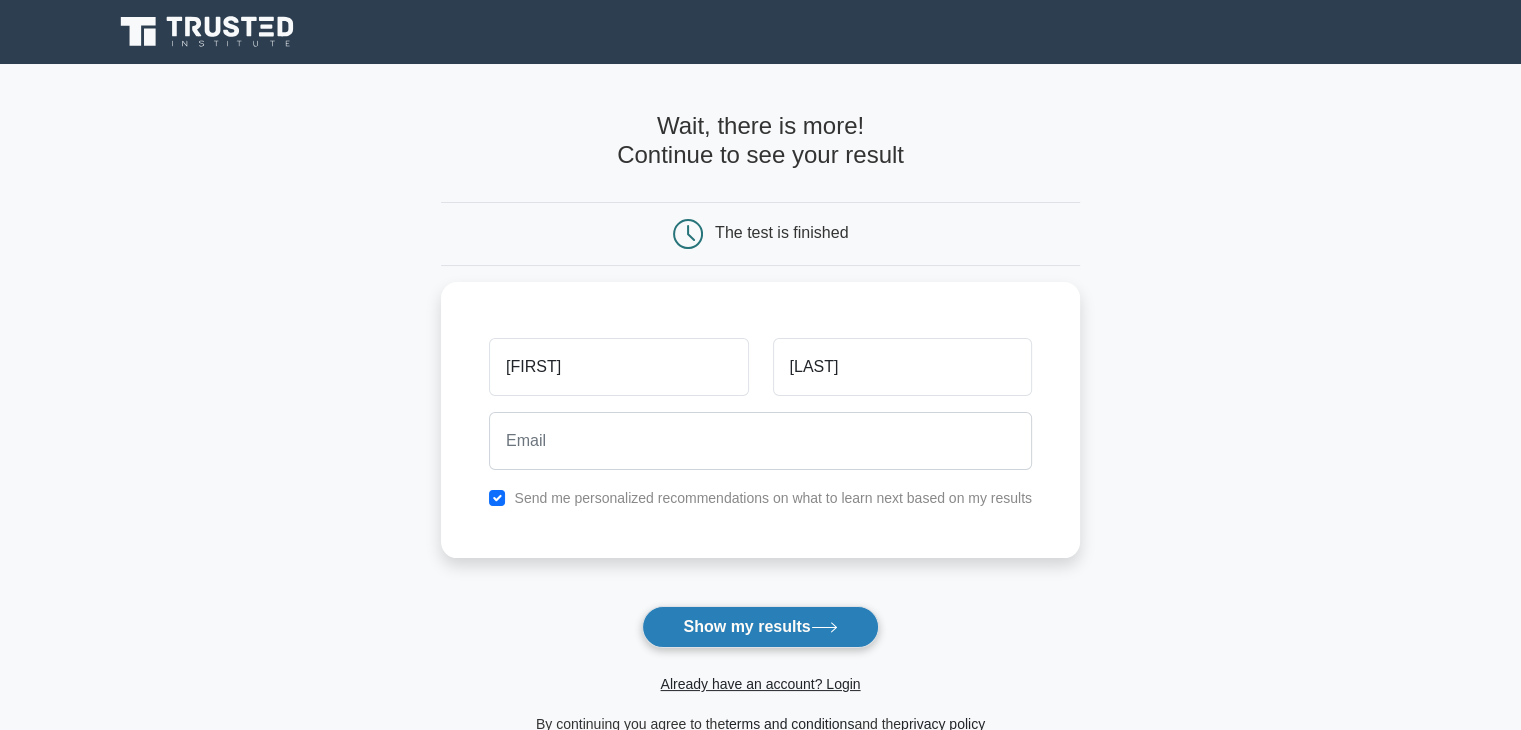 click on "Show my results" at bounding box center [760, 627] 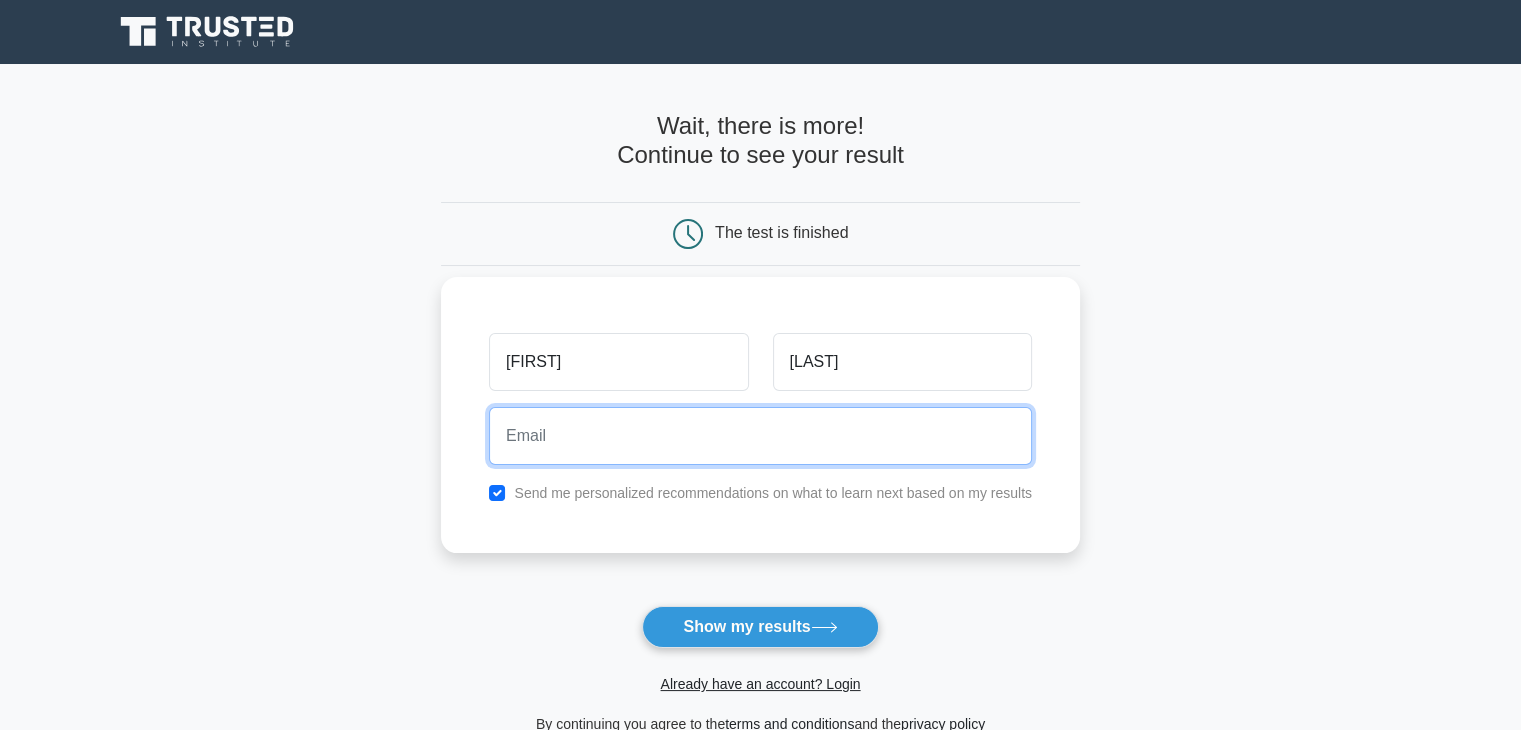 click at bounding box center [760, 436] 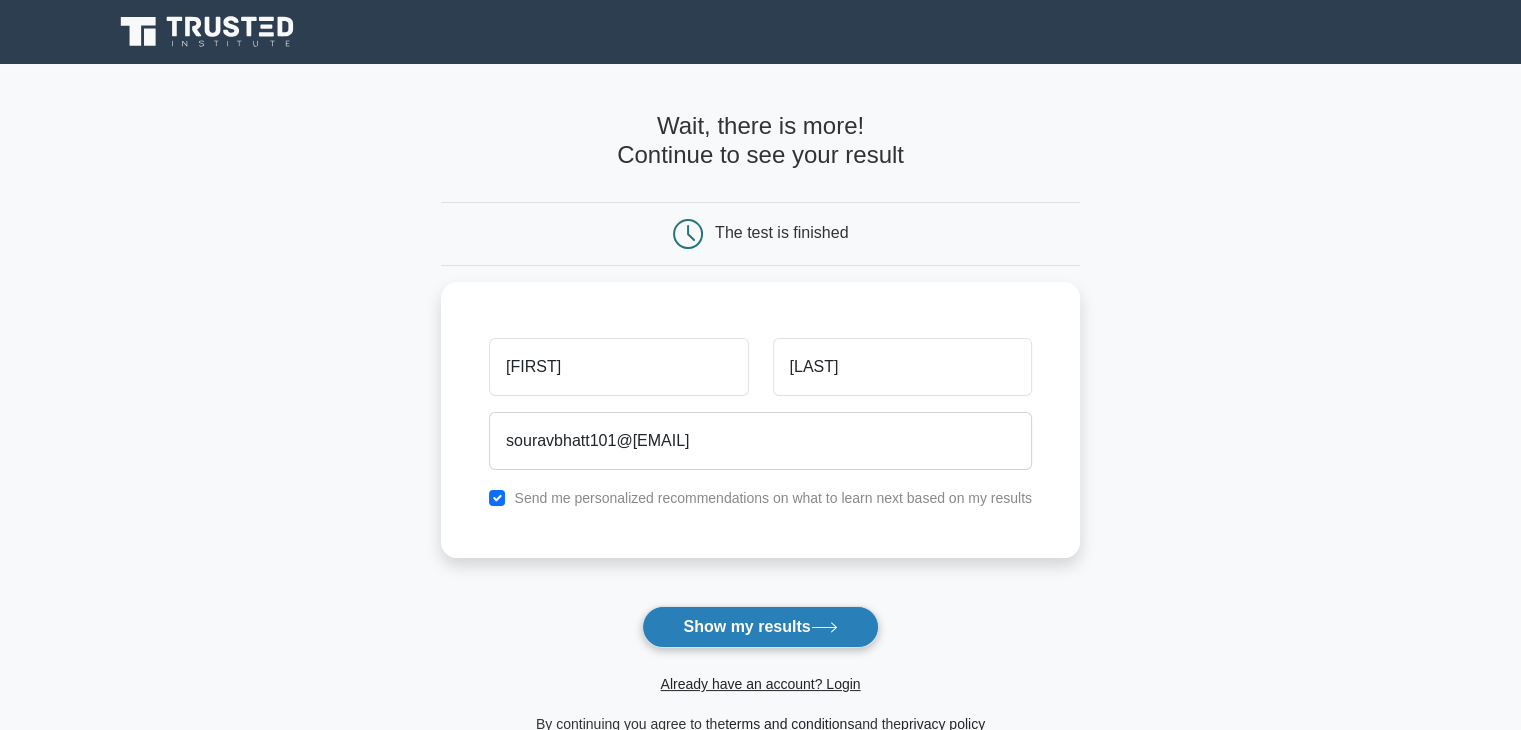 click on "Show my results" at bounding box center [760, 627] 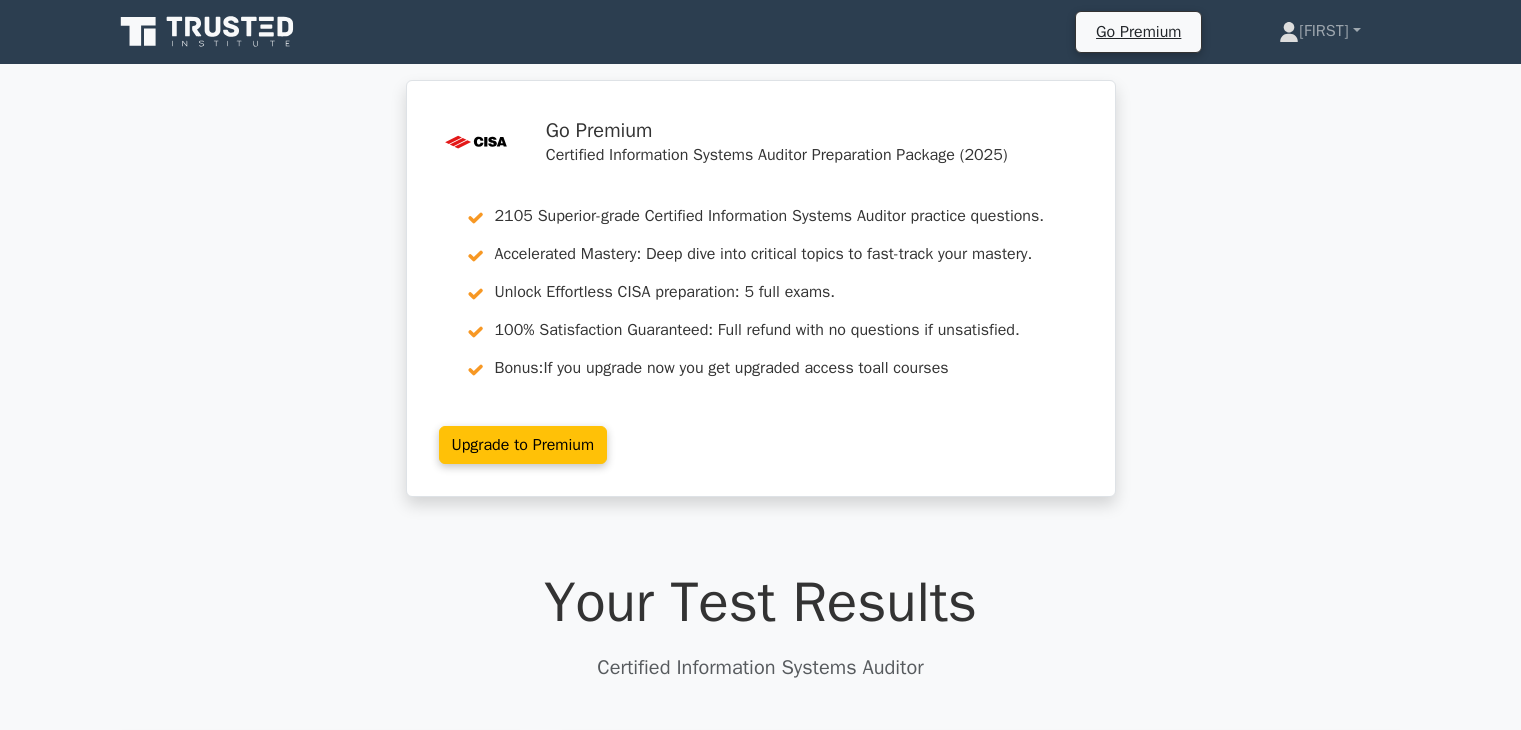 scroll, scrollTop: 0, scrollLeft: 0, axis: both 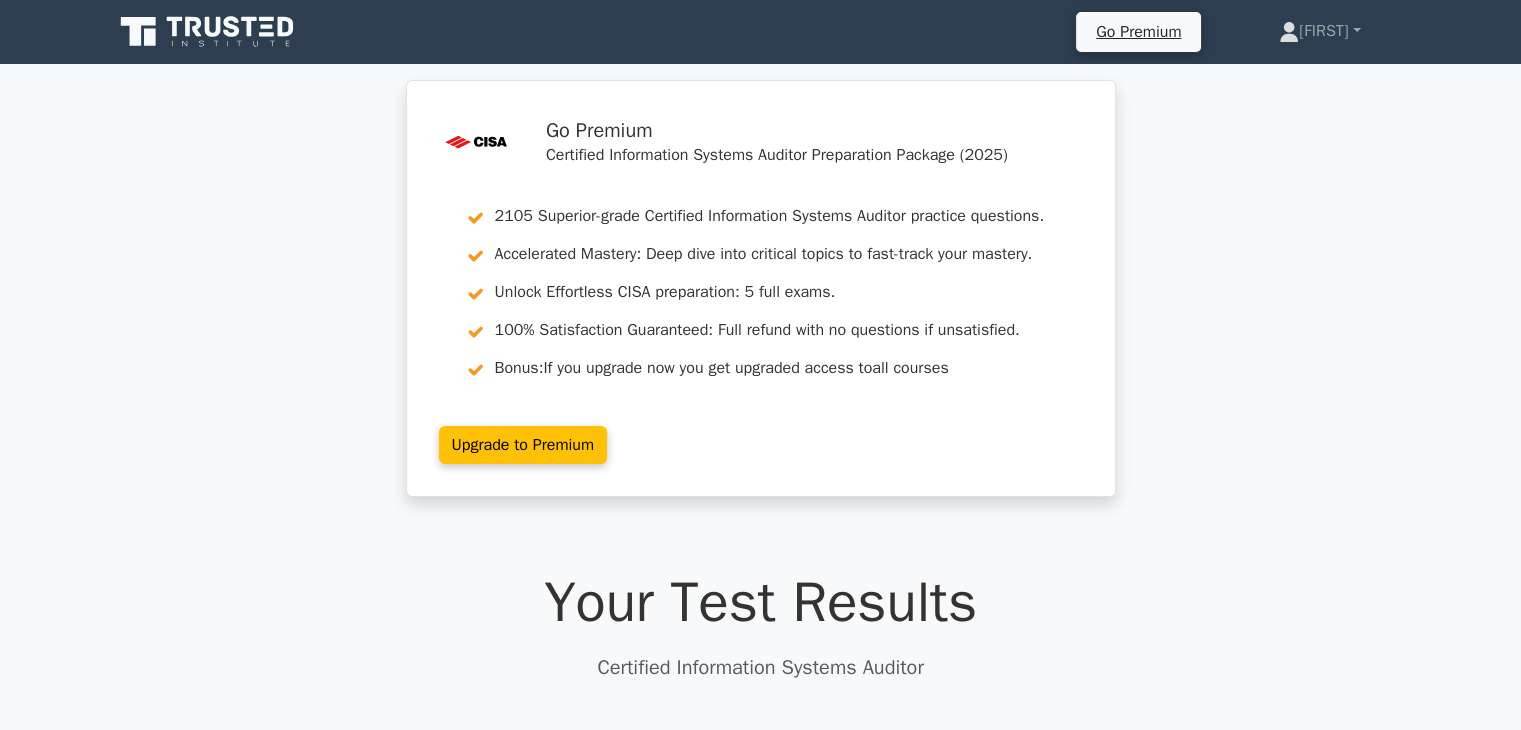 click on "Your Test Results" at bounding box center (761, 602) 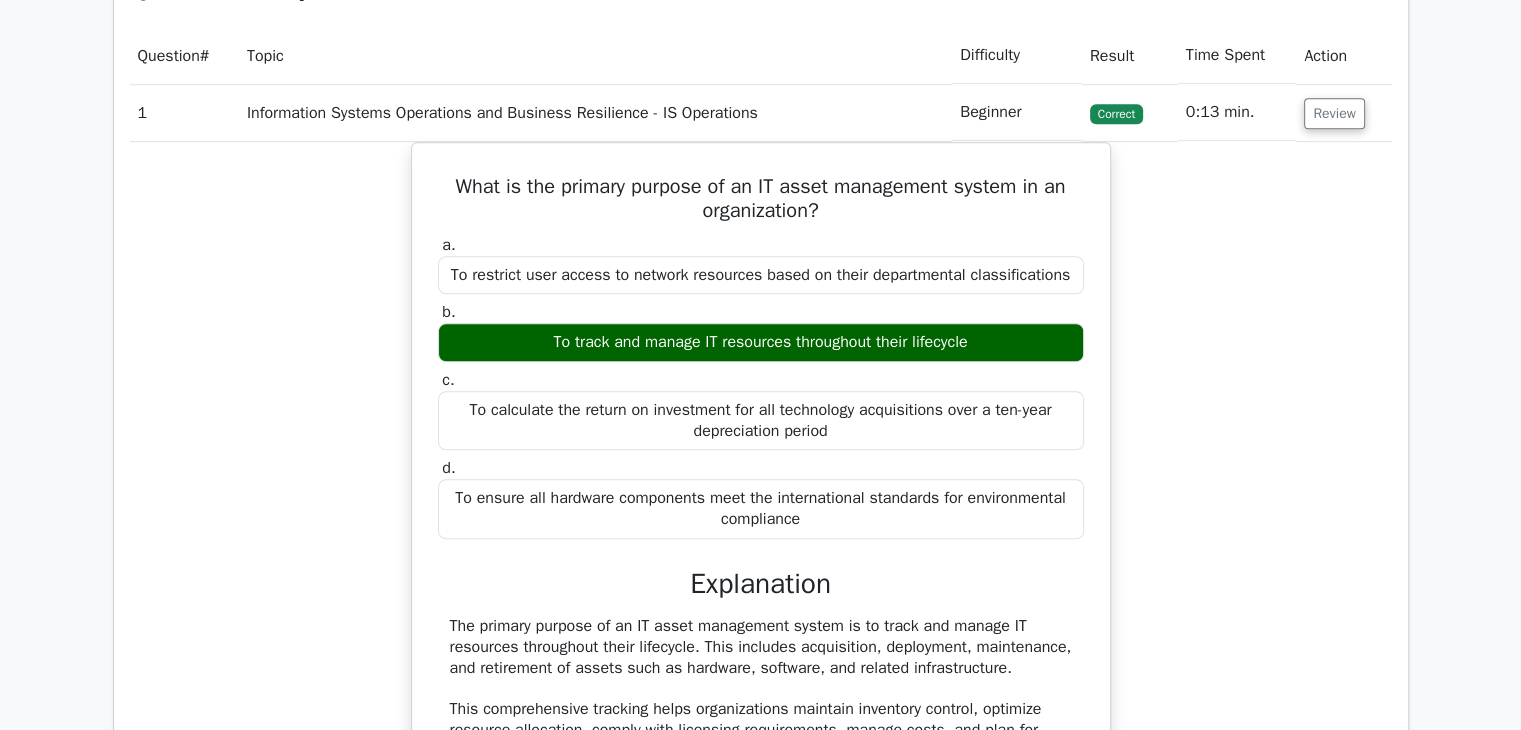 scroll, scrollTop: 1488, scrollLeft: 0, axis: vertical 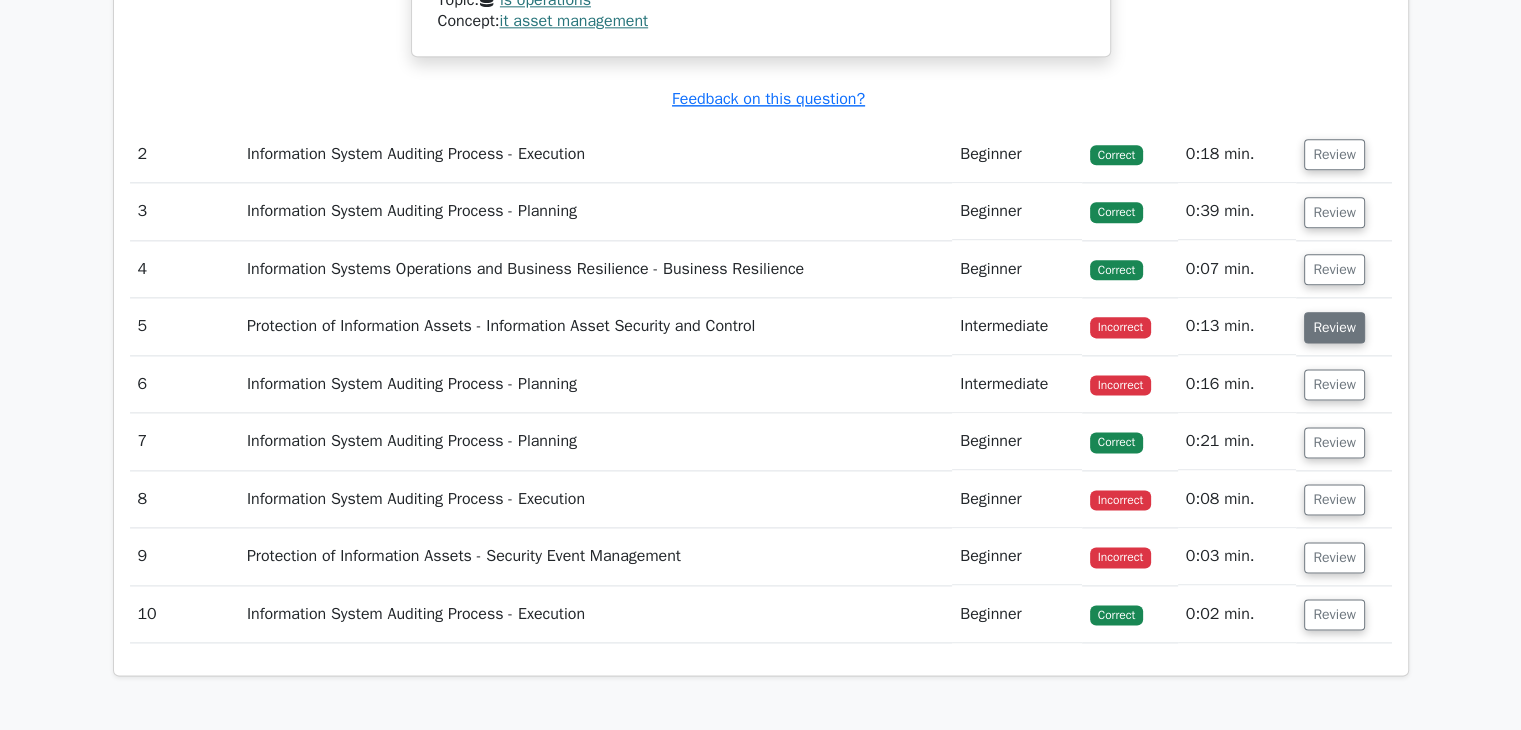 click on "Review" at bounding box center (1334, 327) 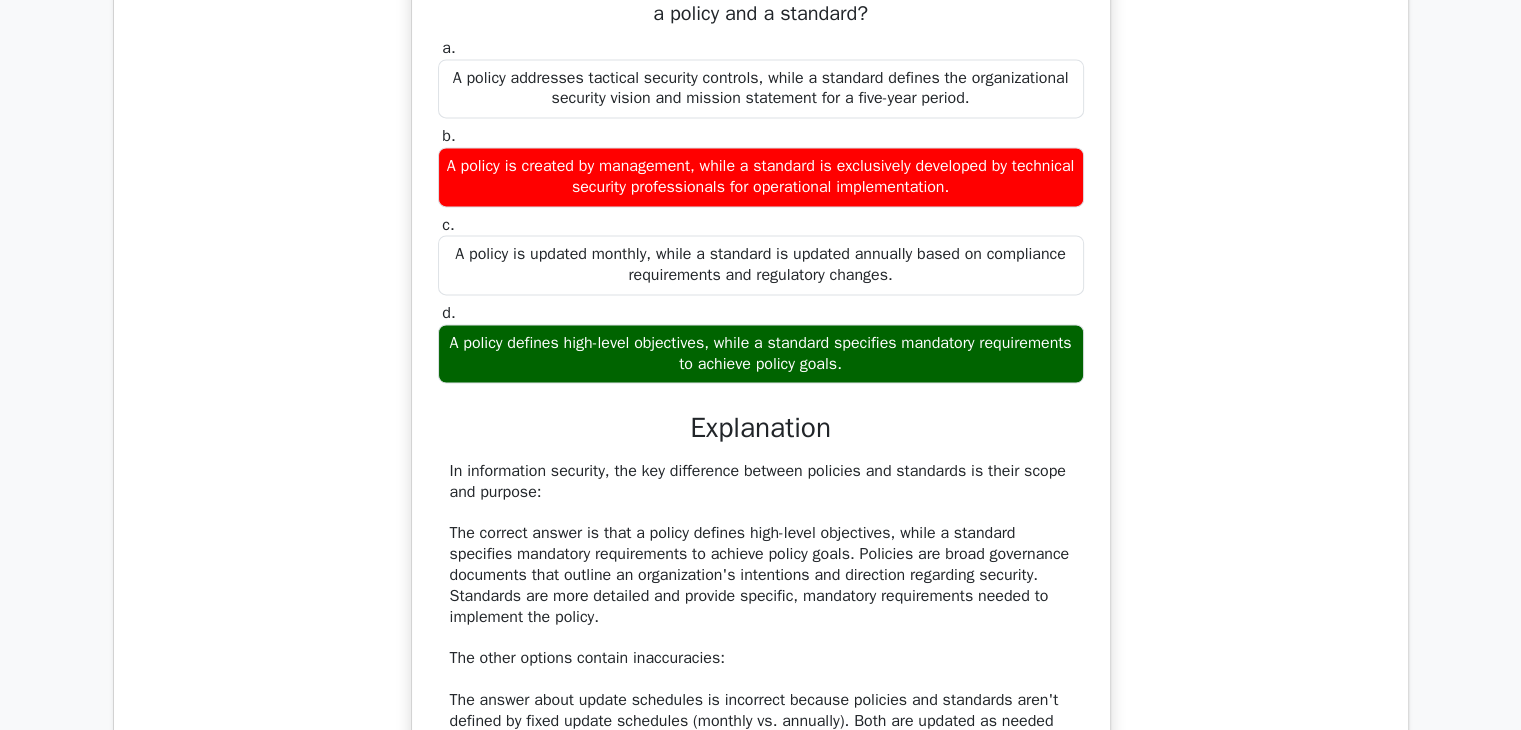 scroll, scrollTop: 2920, scrollLeft: 0, axis: vertical 